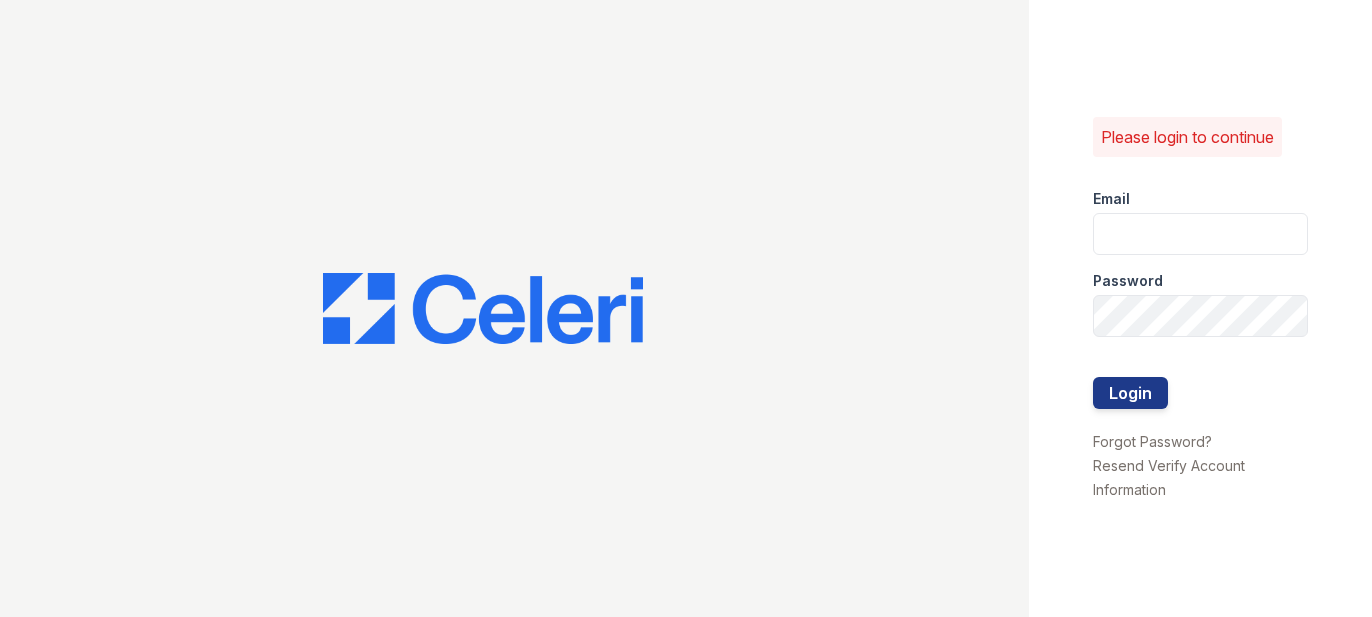 scroll, scrollTop: 0, scrollLeft: 0, axis: both 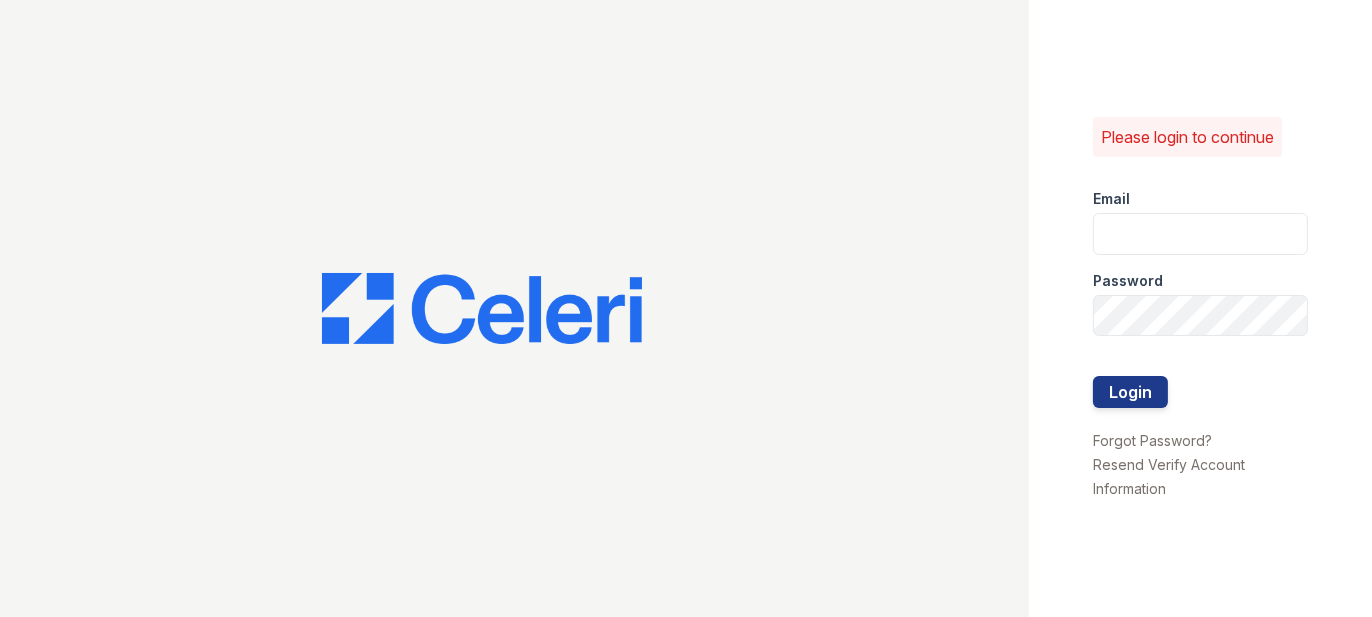 click on "Email
Password
Login" at bounding box center [1200, 300] 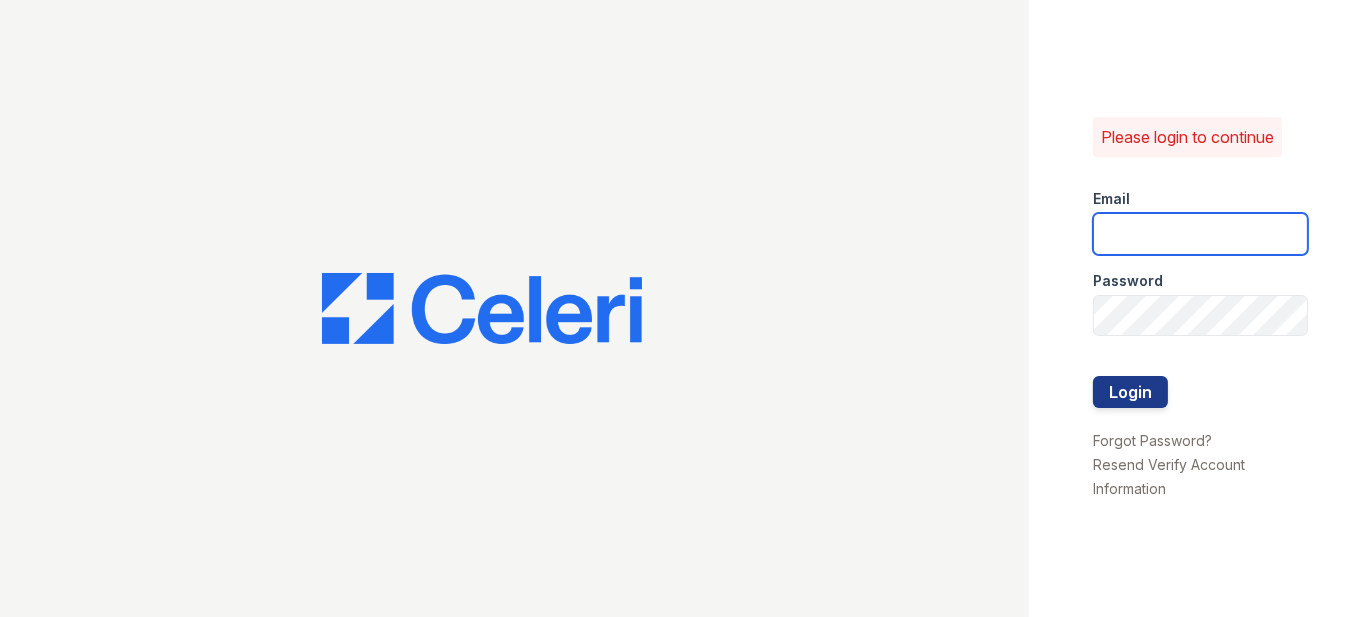 click at bounding box center [1200, 234] 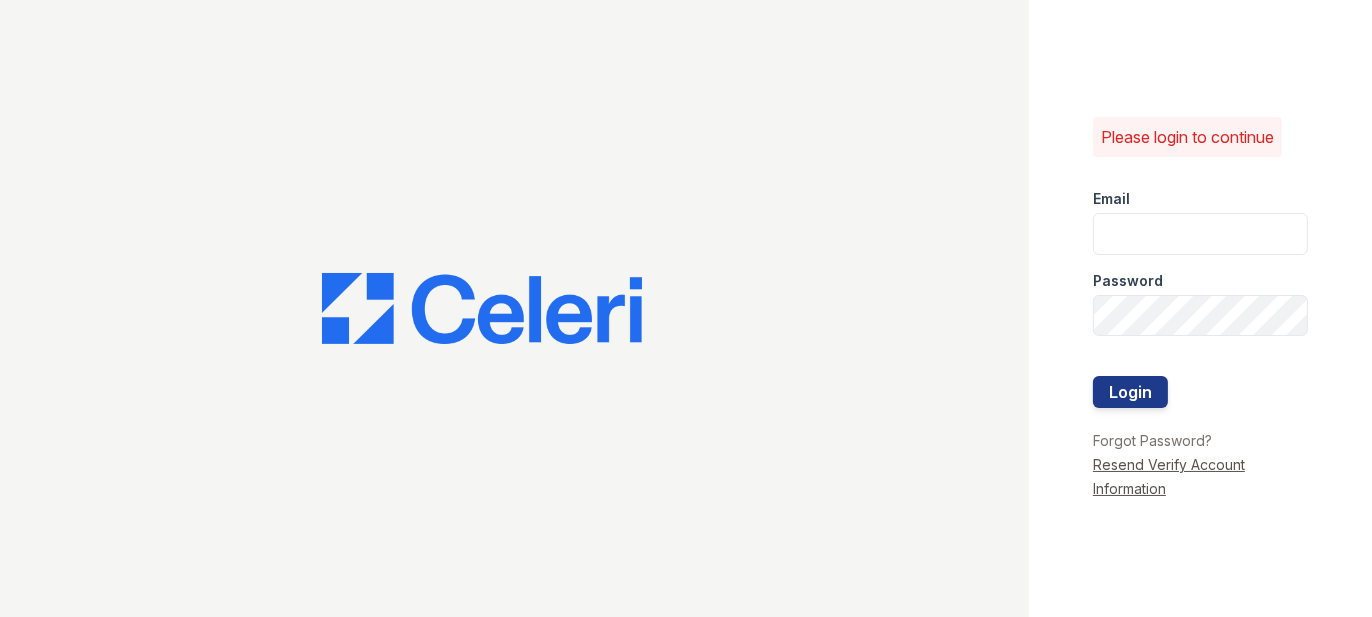 click on "Resend Verify Account Information" at bounding box center (1169, 476) 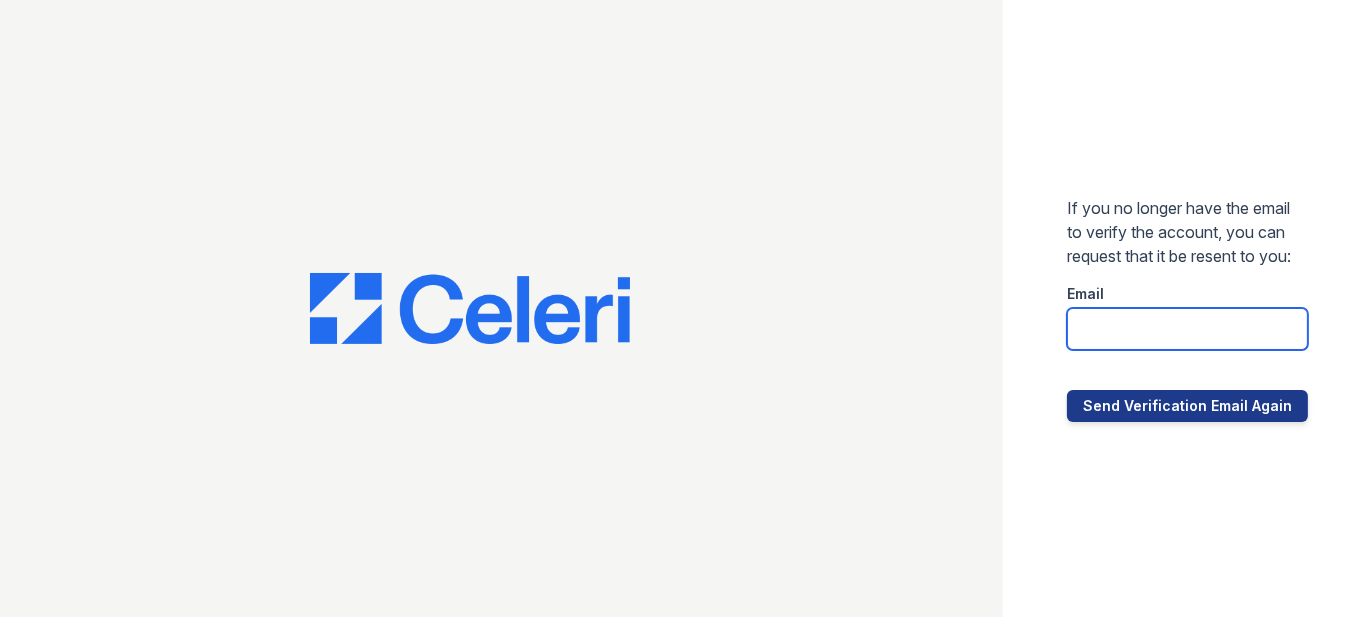 click at bounding box center (1187, 329) 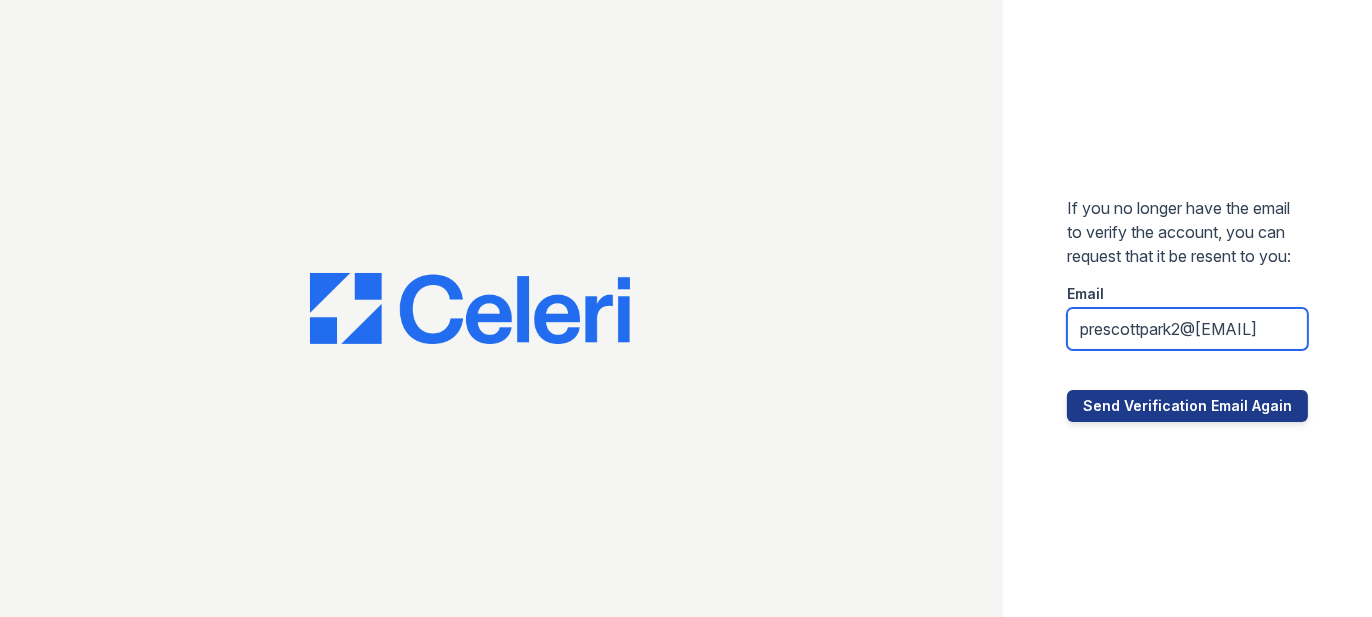 scroll, scrollTop: 0, scrollLeft: 73, axis: horizontal 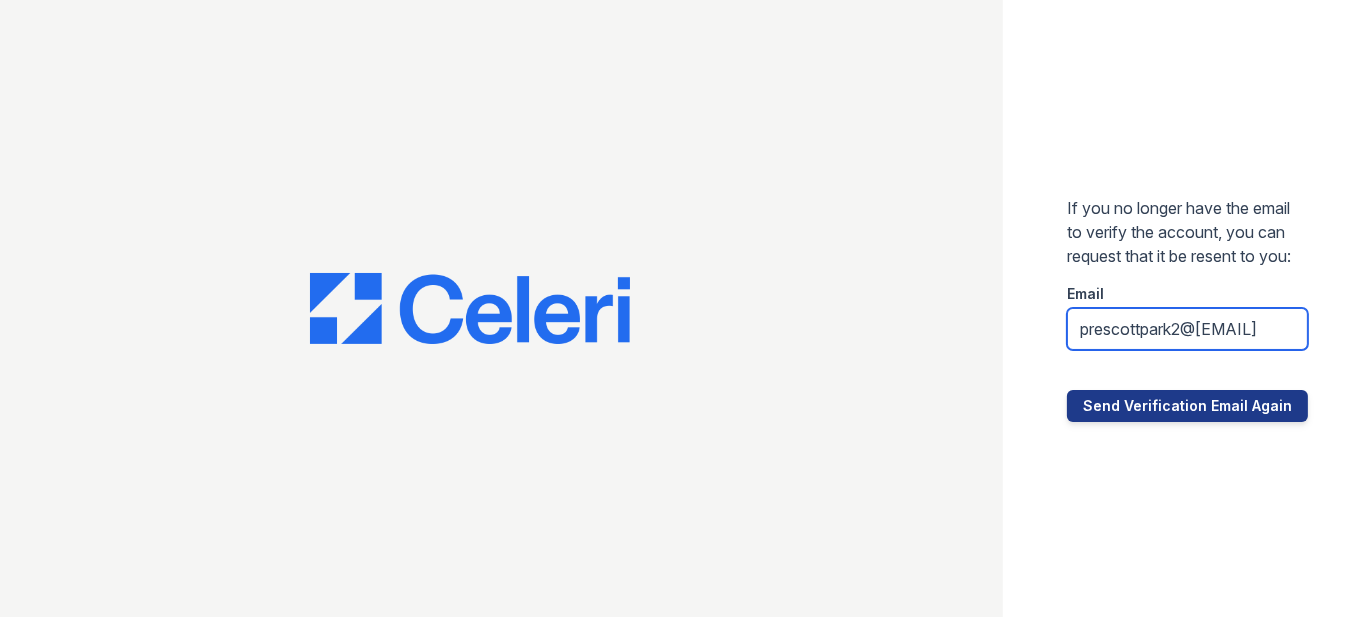 type on "prescottpark2@cafmanagement.com" 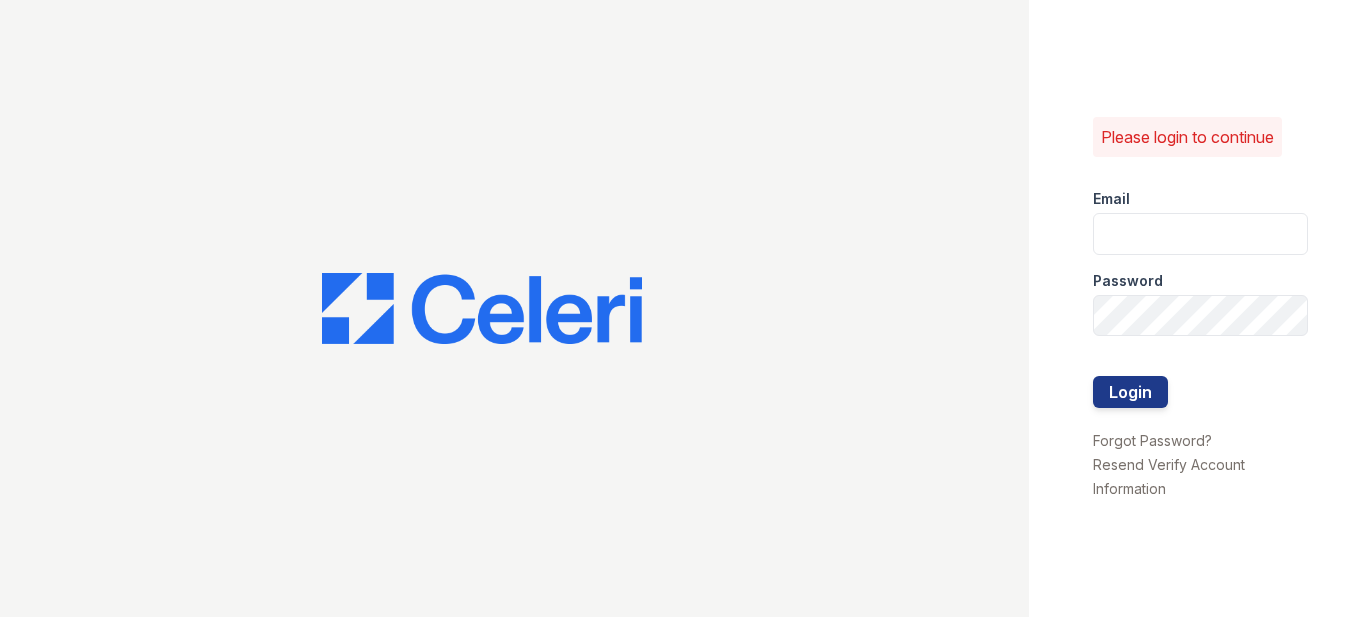 scroll, scrollTop: 0, scrollLeft: 0, axis: both 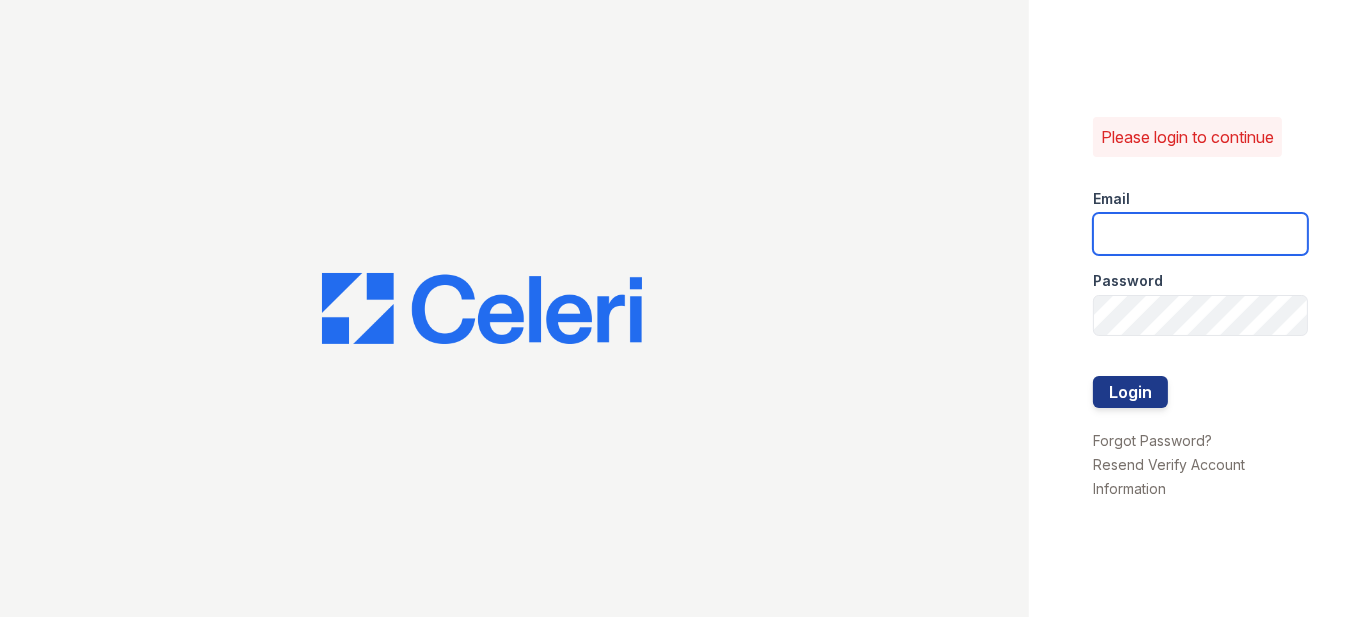 click at bounding box center [1200, 234] 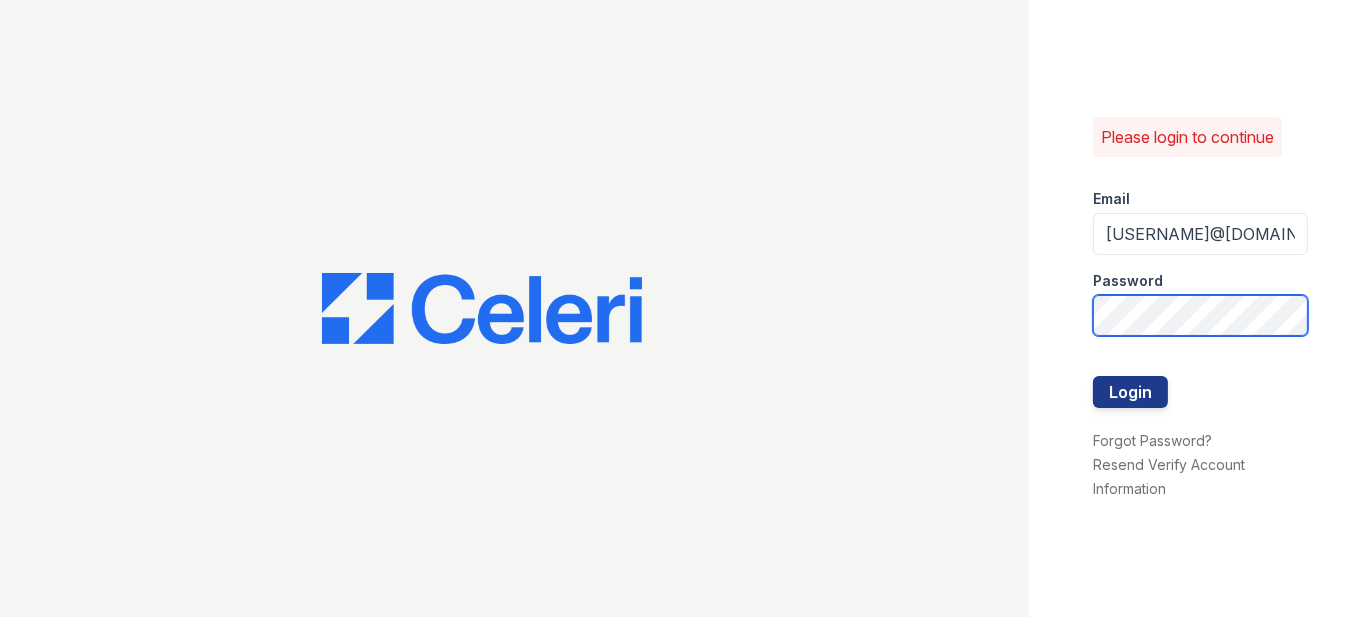 click on "Login" at bounding box center [1130, 392] 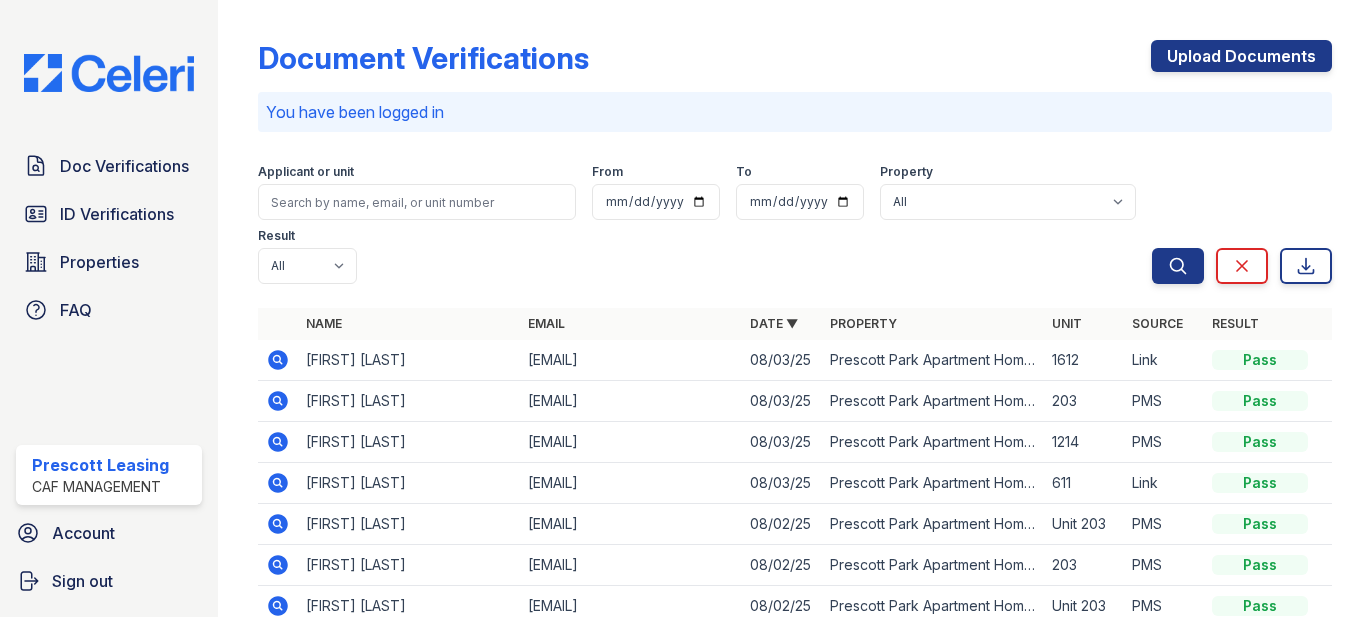 scroll, scrollTop: 0, scrollLeft: 0, axis: both 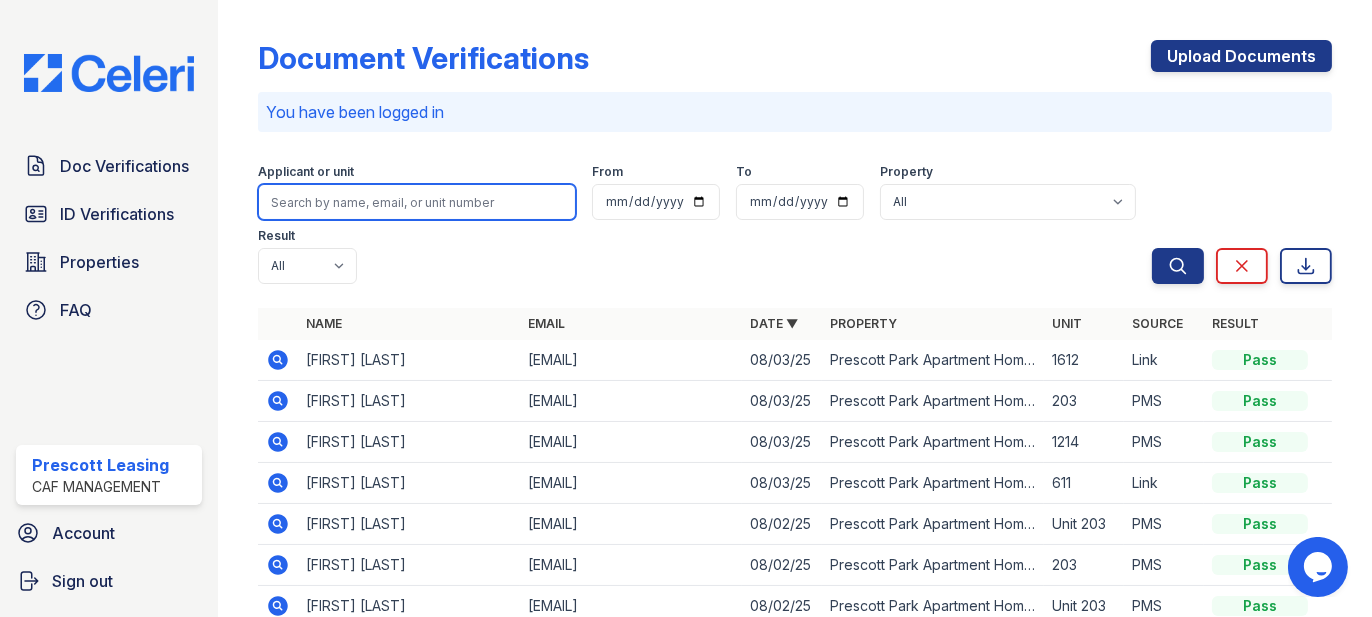 click at bounding box center (417, 202) 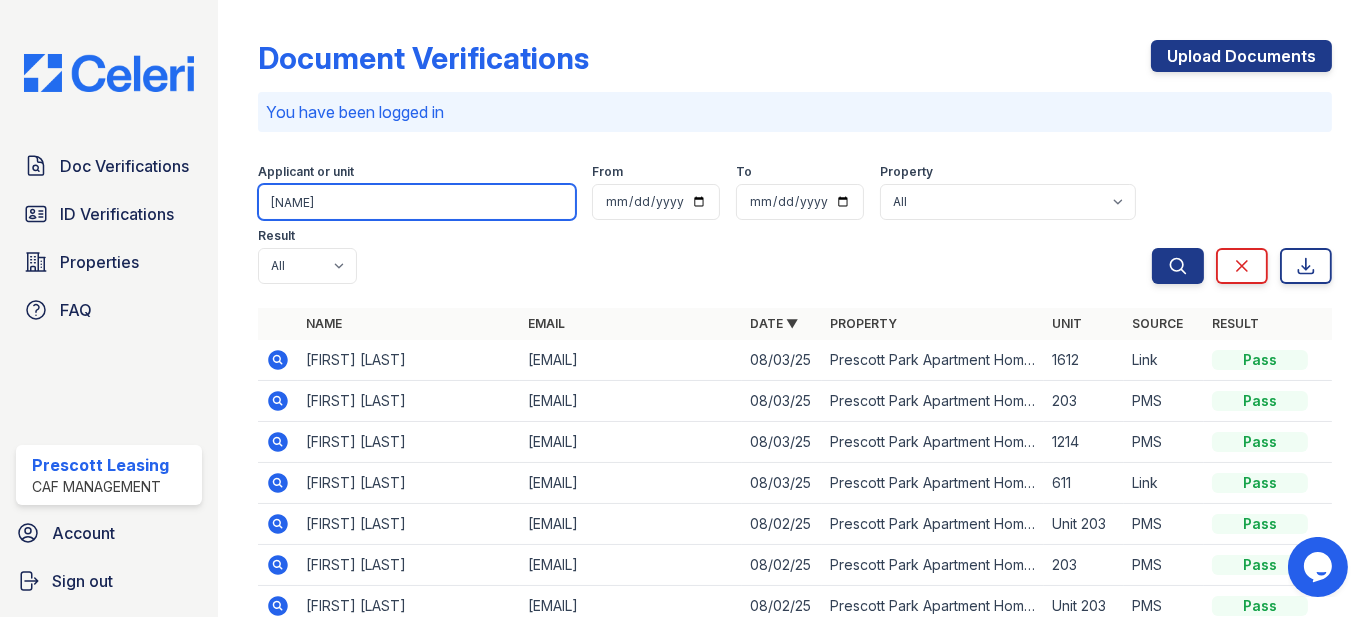 type on "martinez" 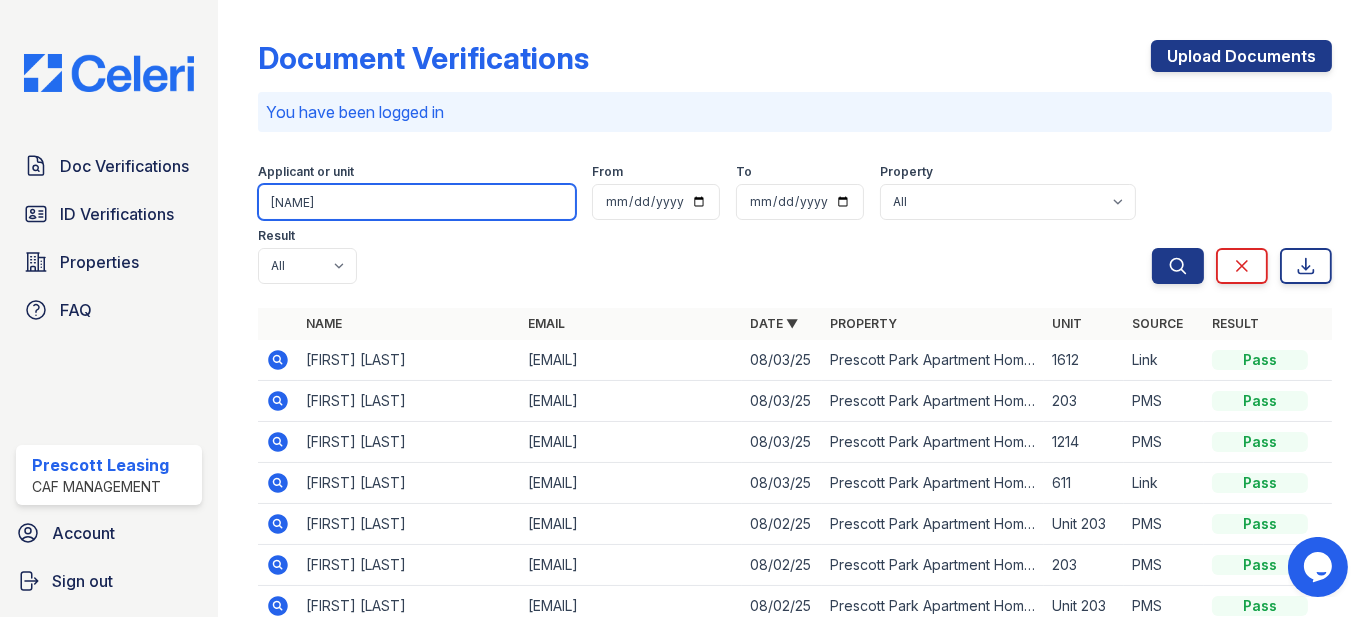 click on "Search" at bounding box center (1178, 266) 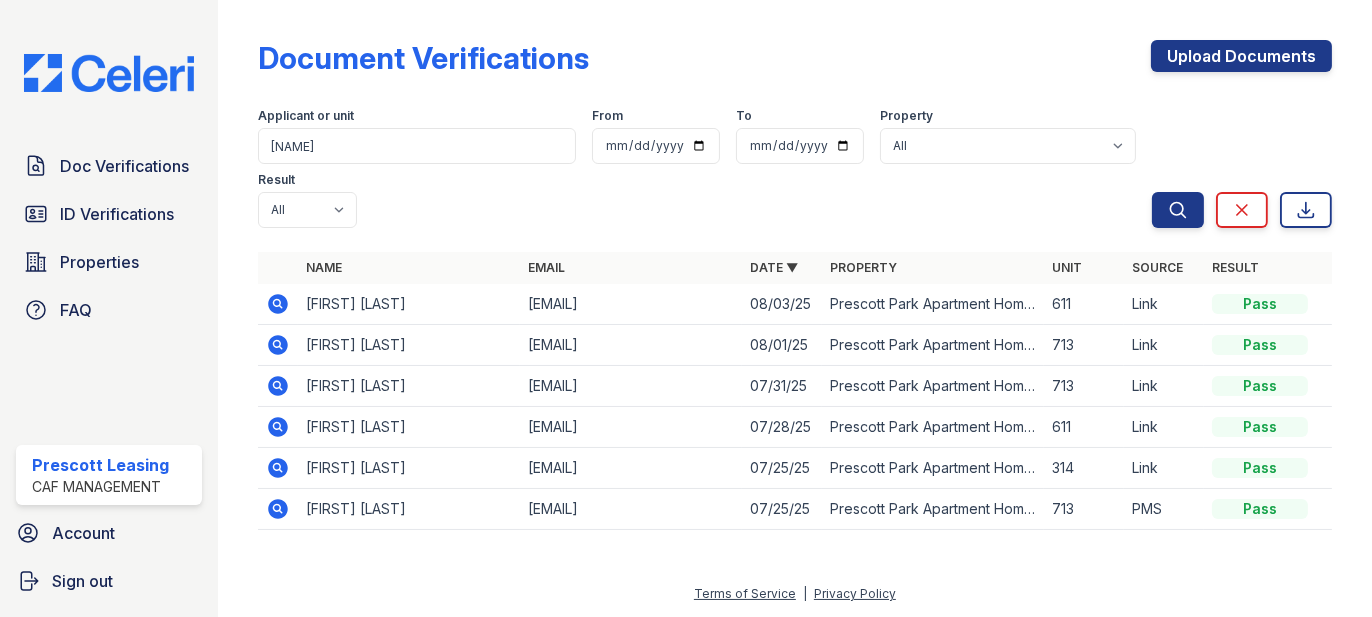 click 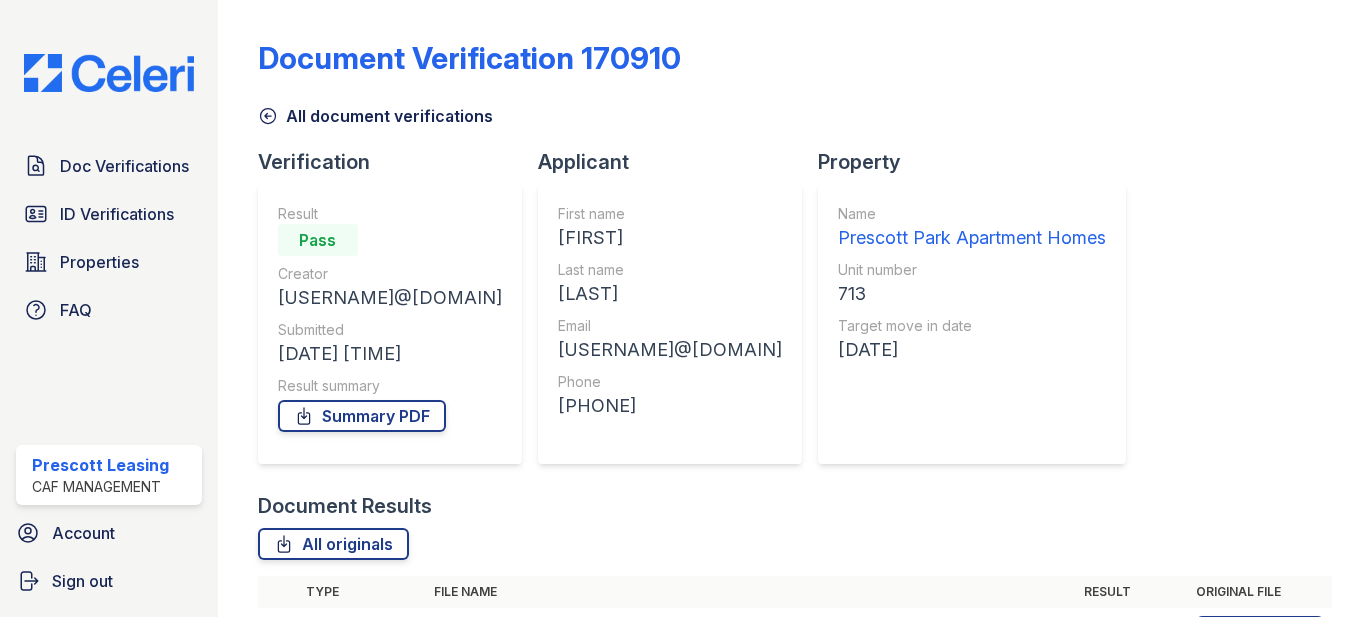 scroll, scrollTop: 0, scrollLeft: 0, axis: both 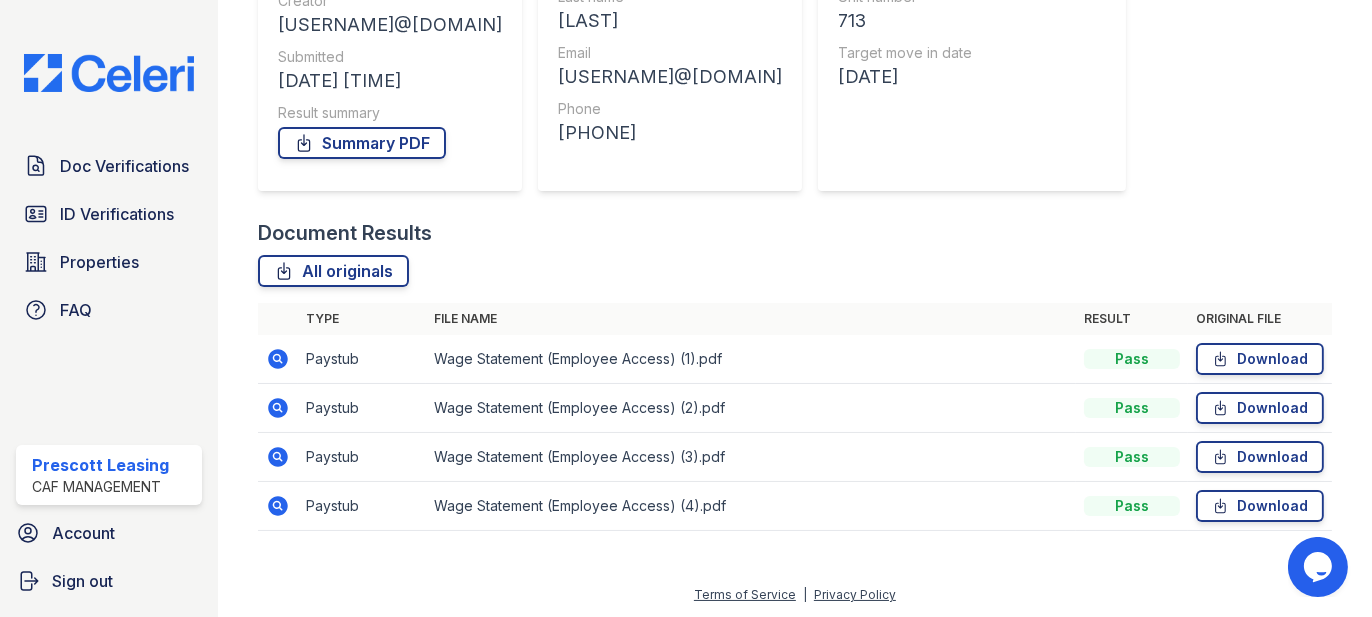 click 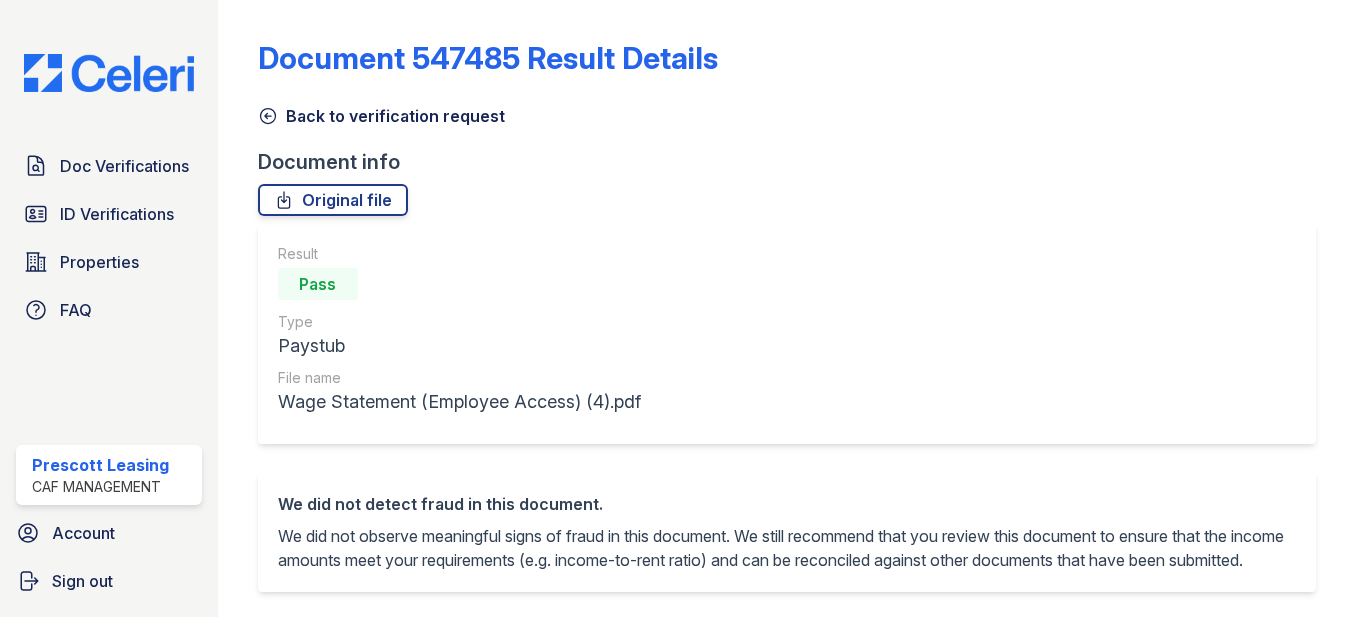 scroll, scrollTop: 0, scrollLeft: 0, axis: both 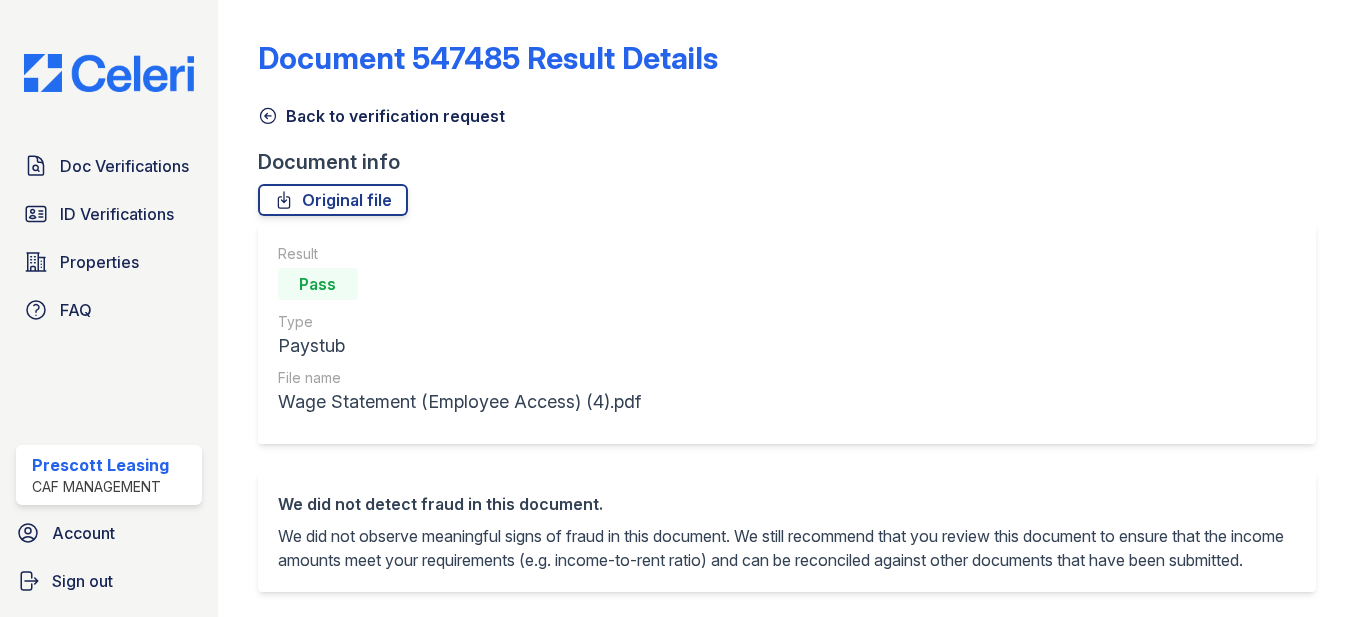click on "We did not detect fraud in this document." at bounding box center (787, 504) 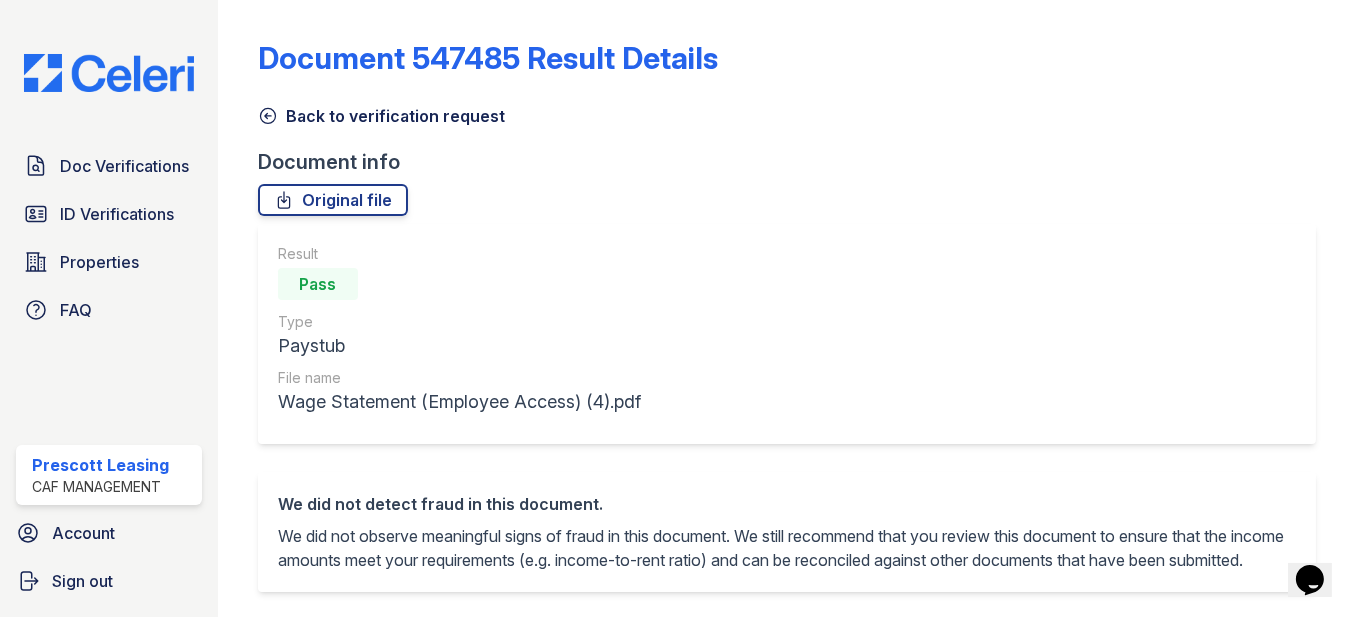 scroll, scrollTop: 0, scrollLeft: 0, axis: both 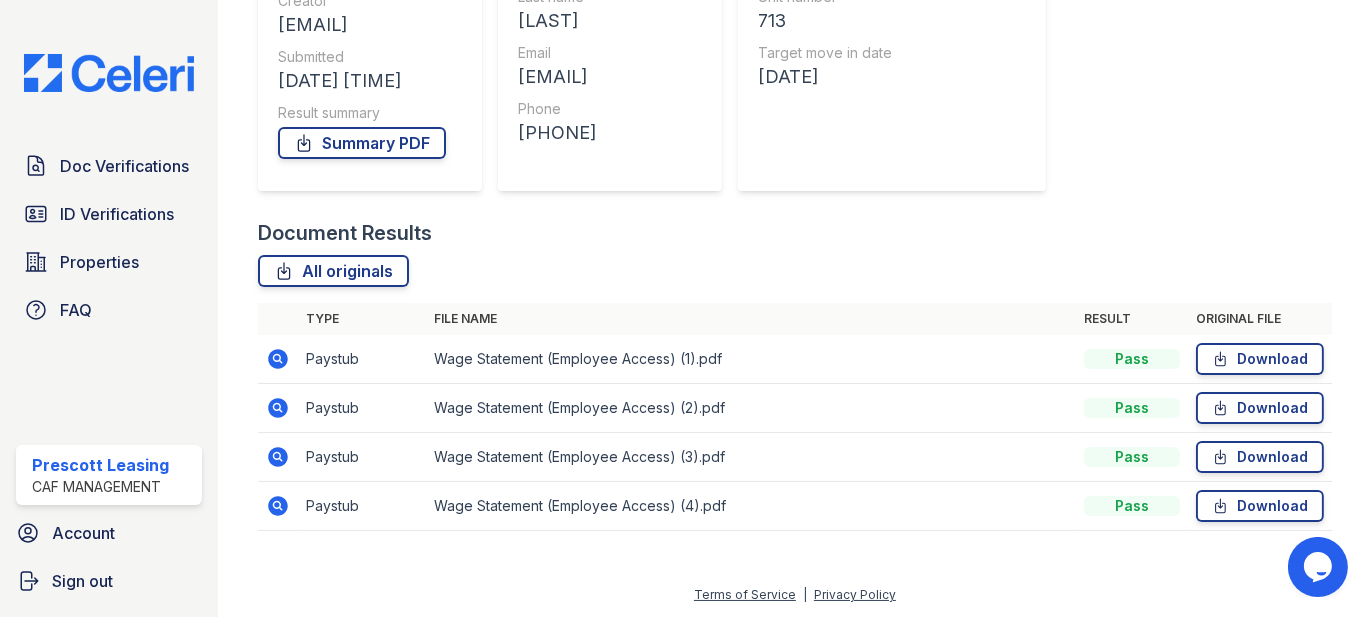 click 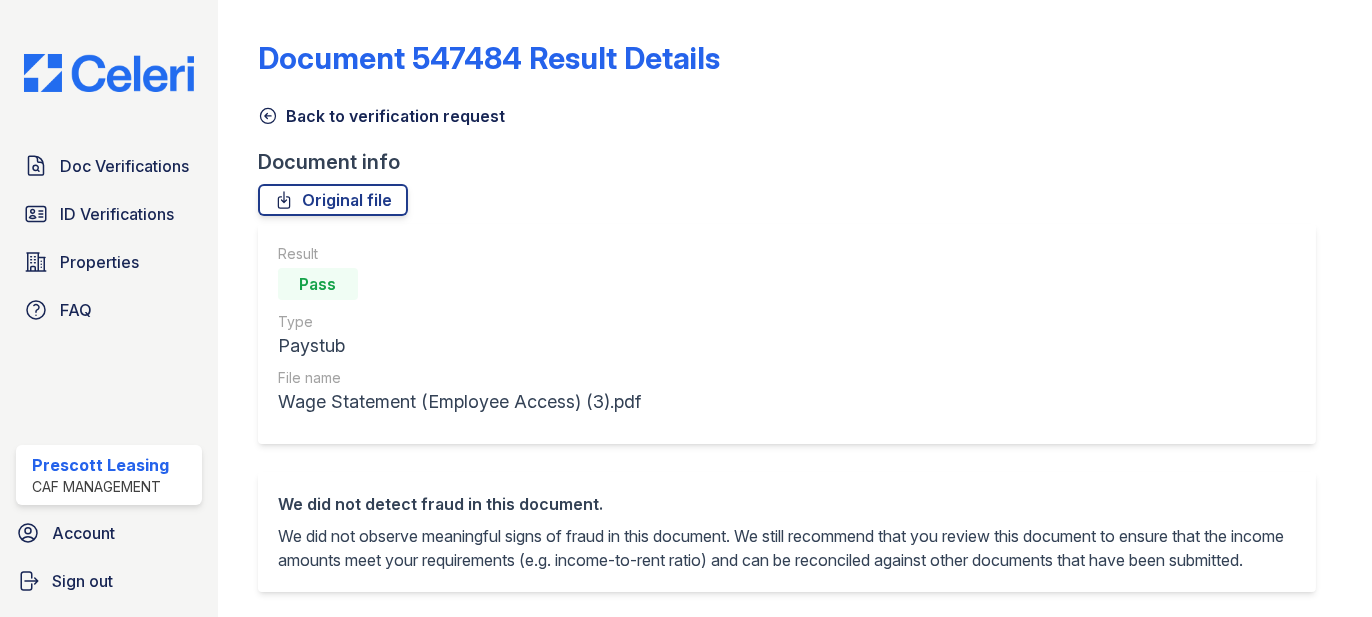 scroll, scrollTop: 0, scrollLeft: 0, axis: both 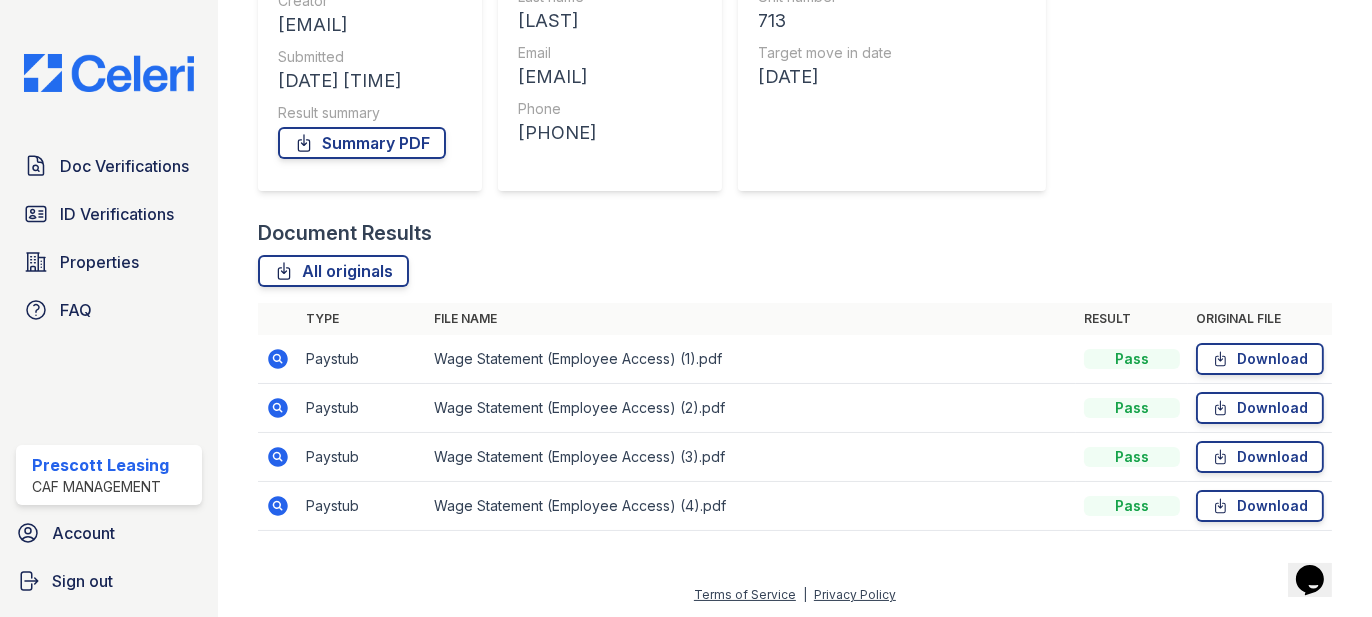 click 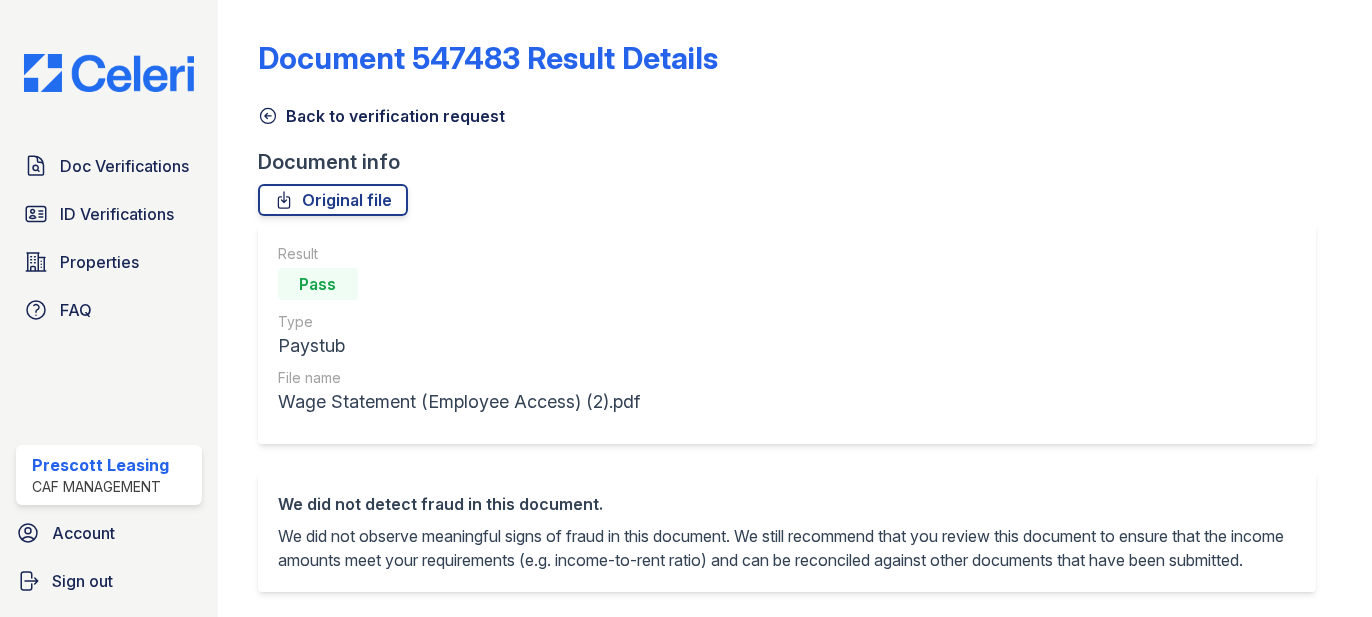 scroll, scrollTop: 0, scrollLeft: 0, axis: both 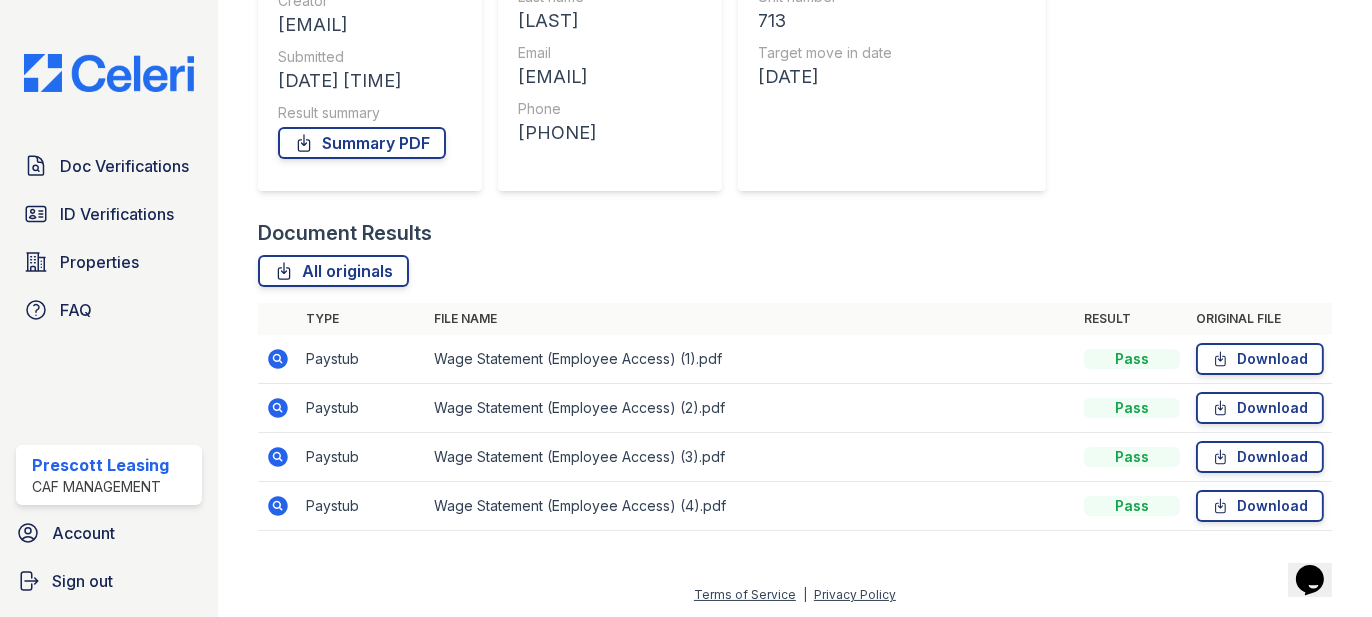 click 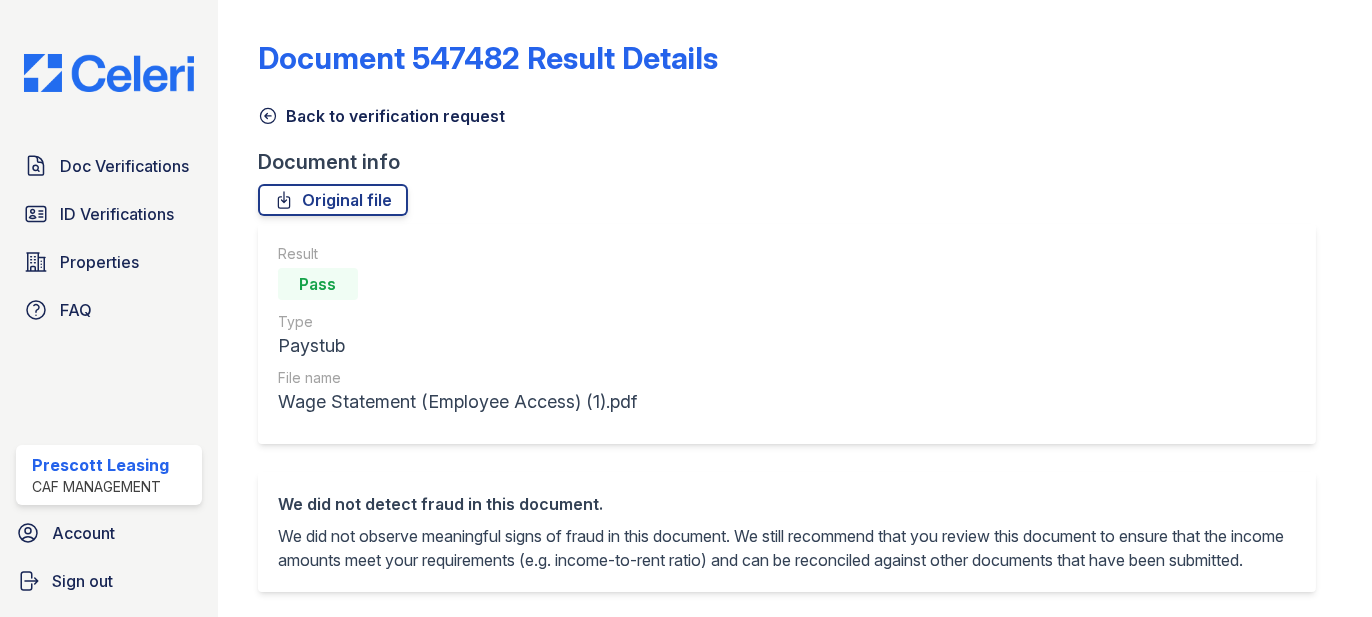 scroll, scrollTop: 0, scrollLeft: 0, axis: both 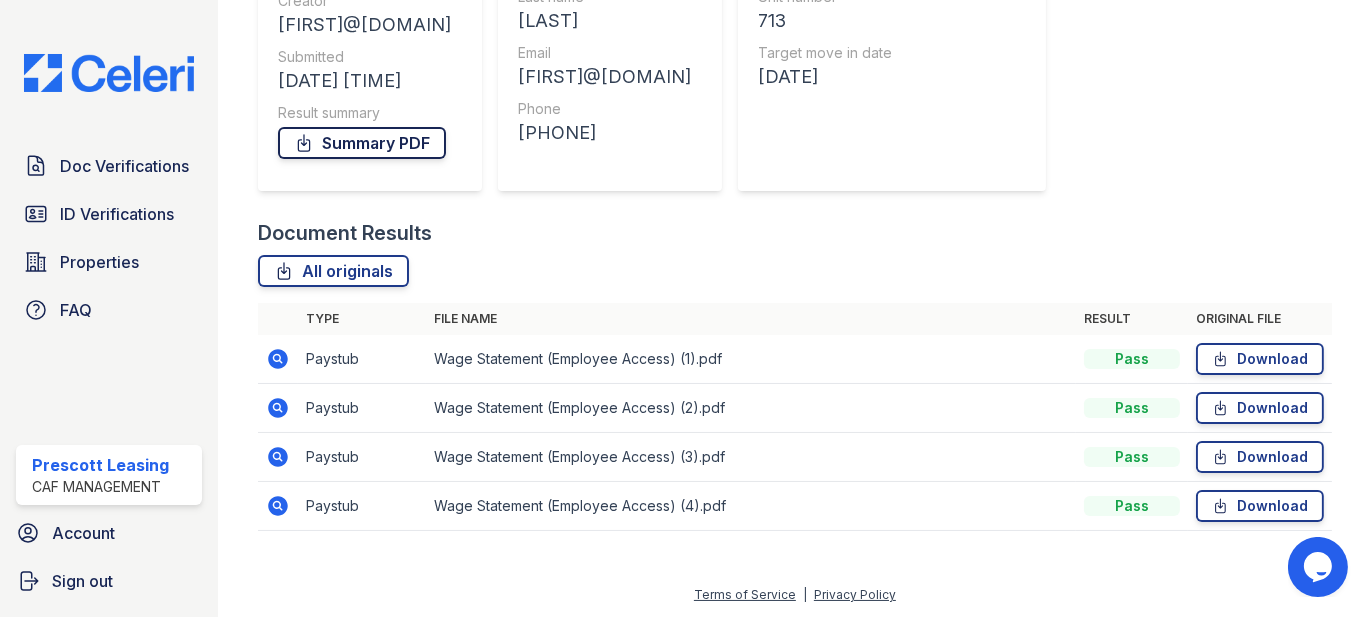 click on "Summary PDF" at bounding box center (362, 143) 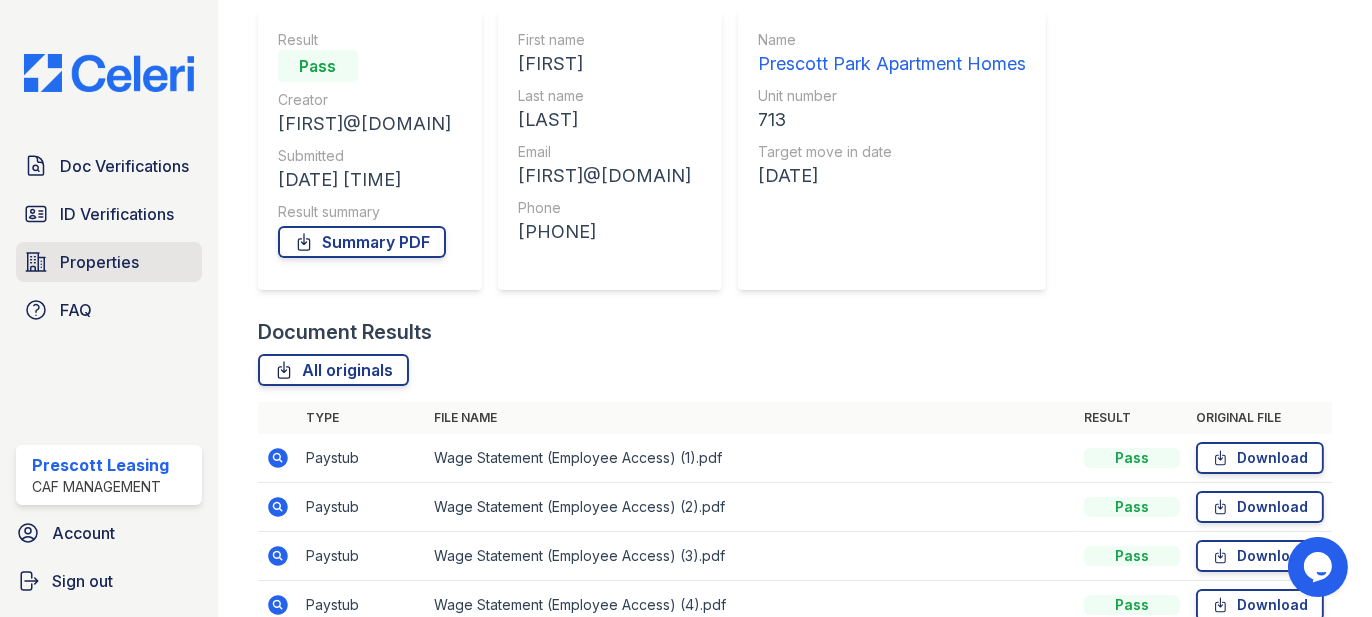 scroll, scrollTop: 173, scrollLeft: 0, axis: vertical 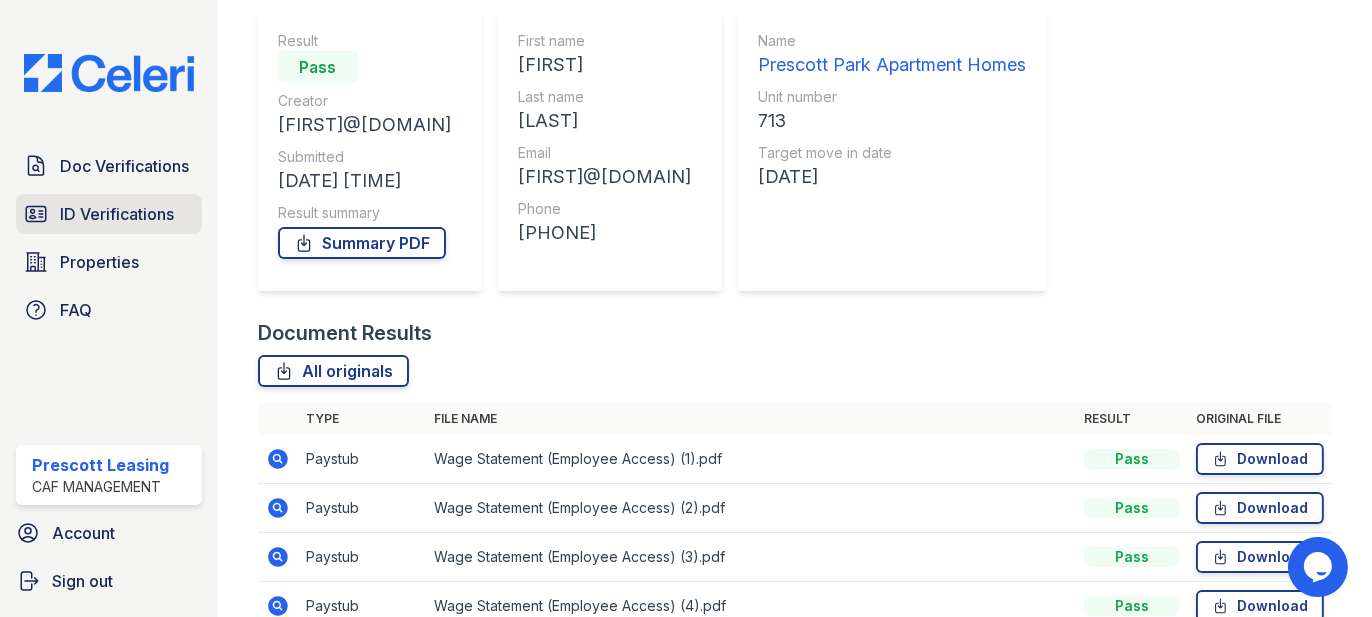 click on "ID Verifications" at bounding box center (117, 214) 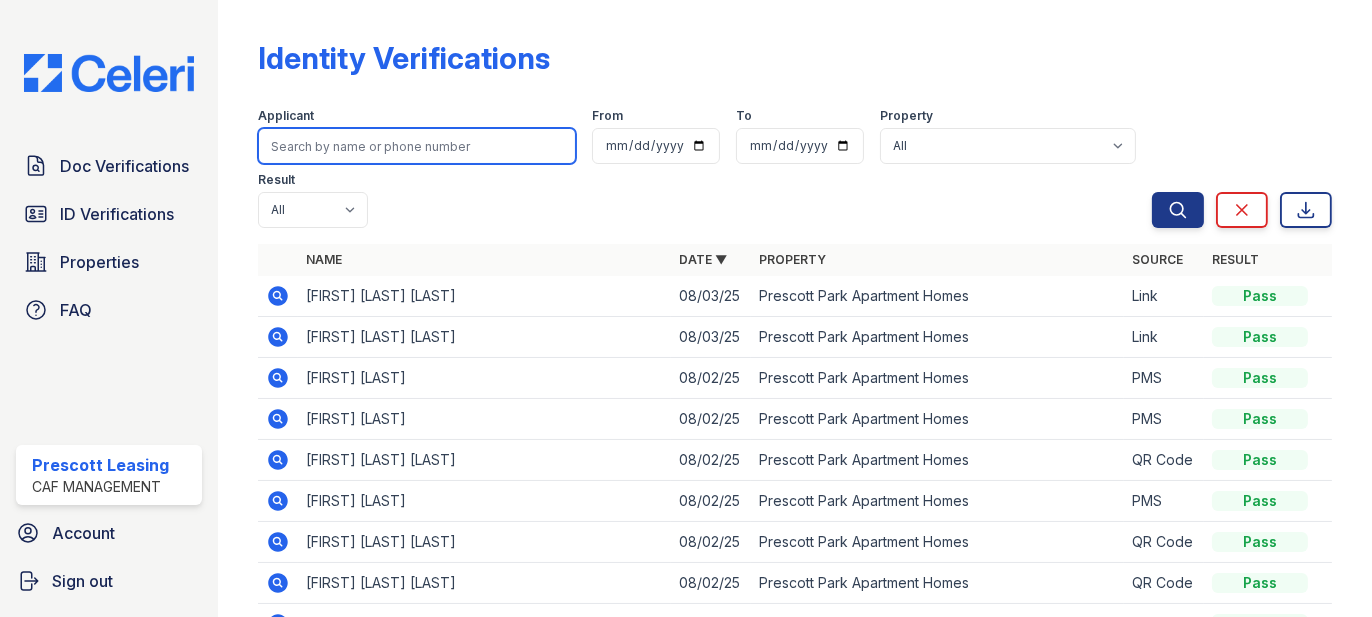 click at bounding box center [417, 146] 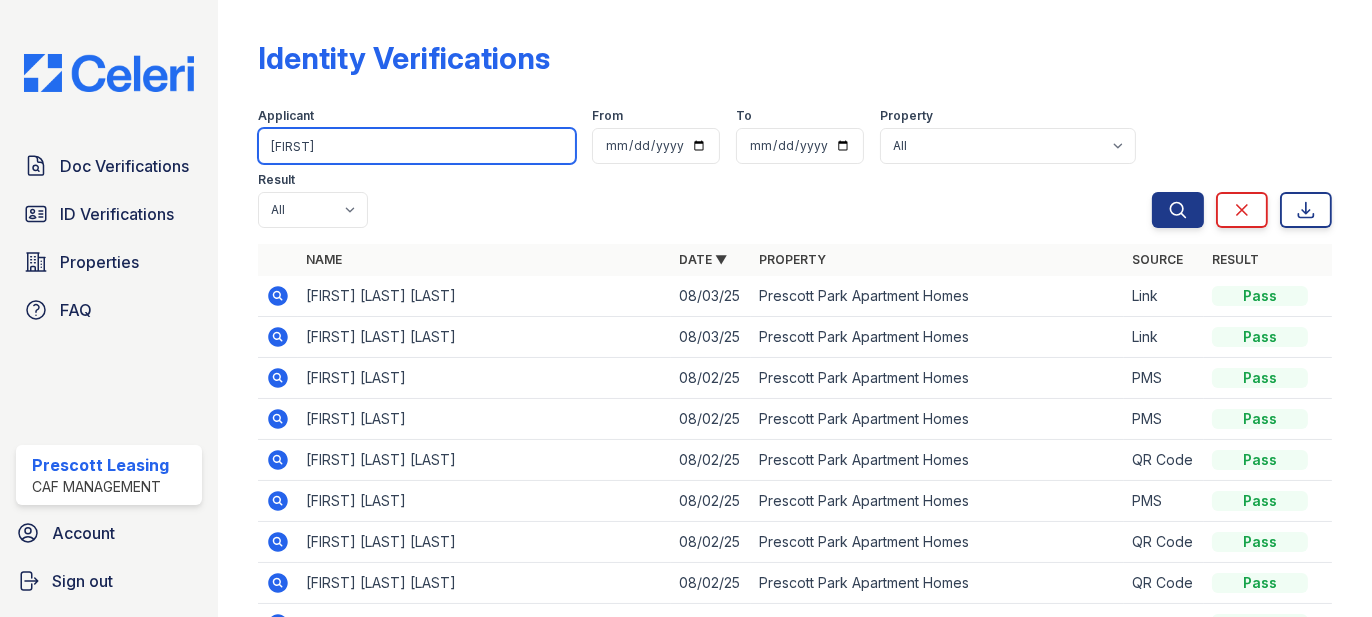 type on "melinda" 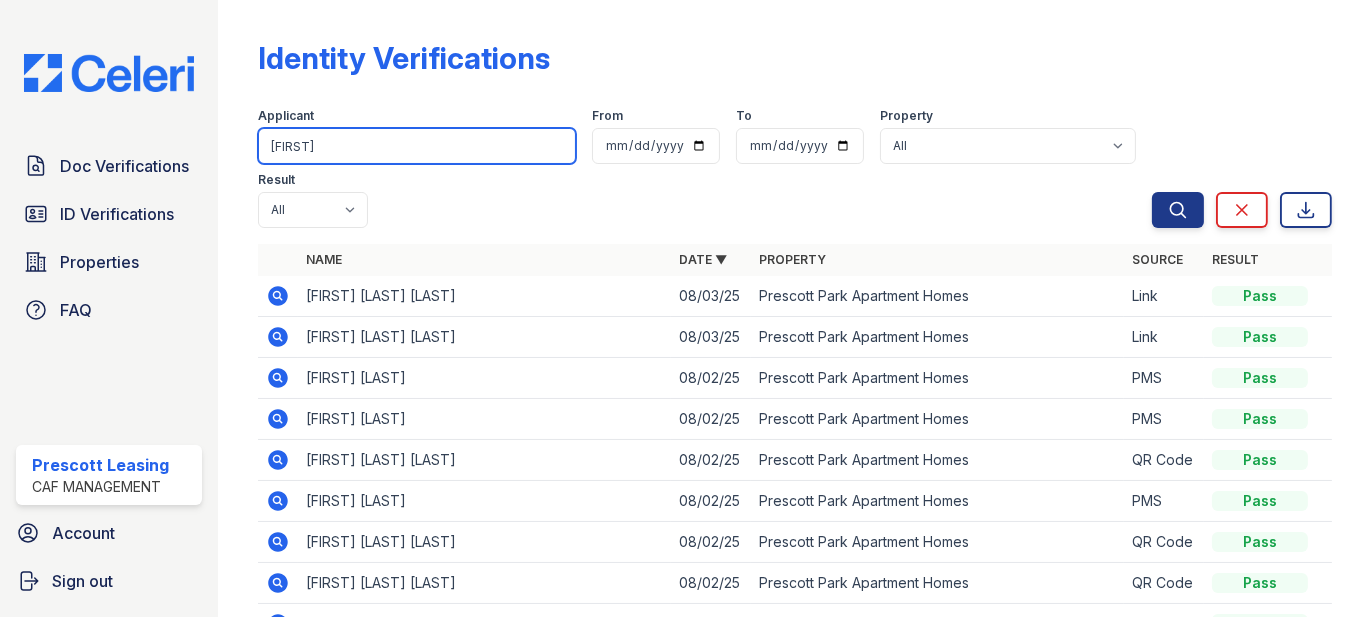 click on "Search" at bounding box center (1178, 210) 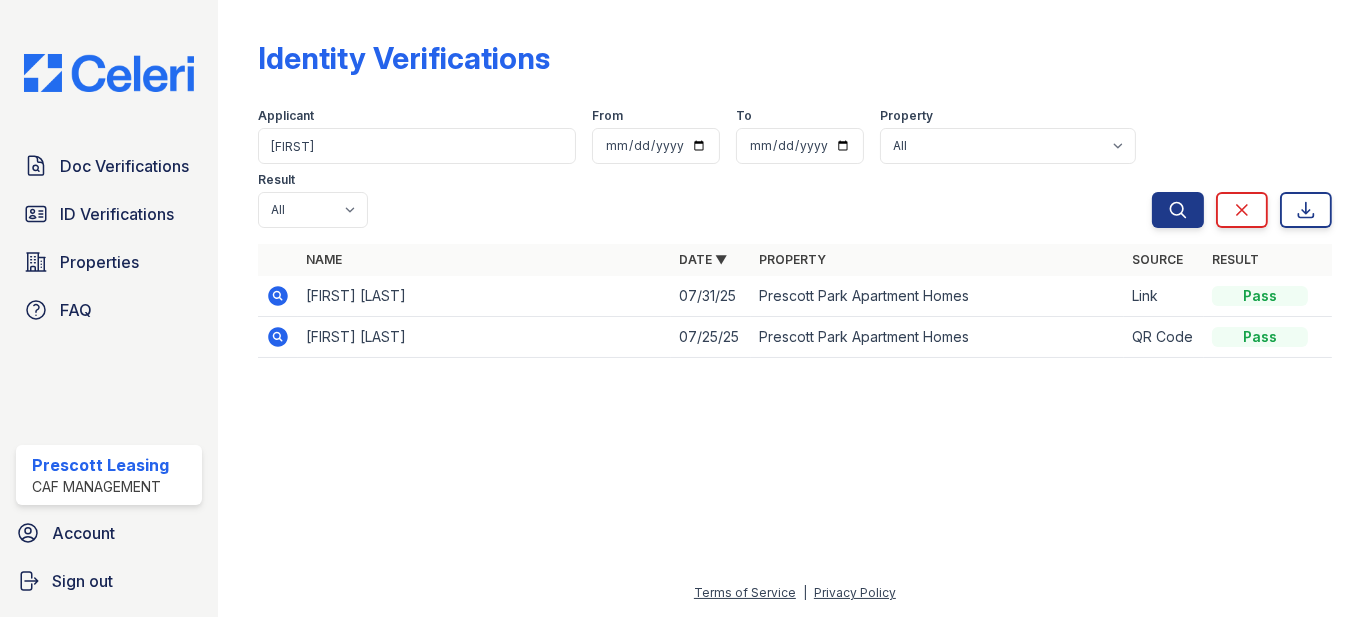 click 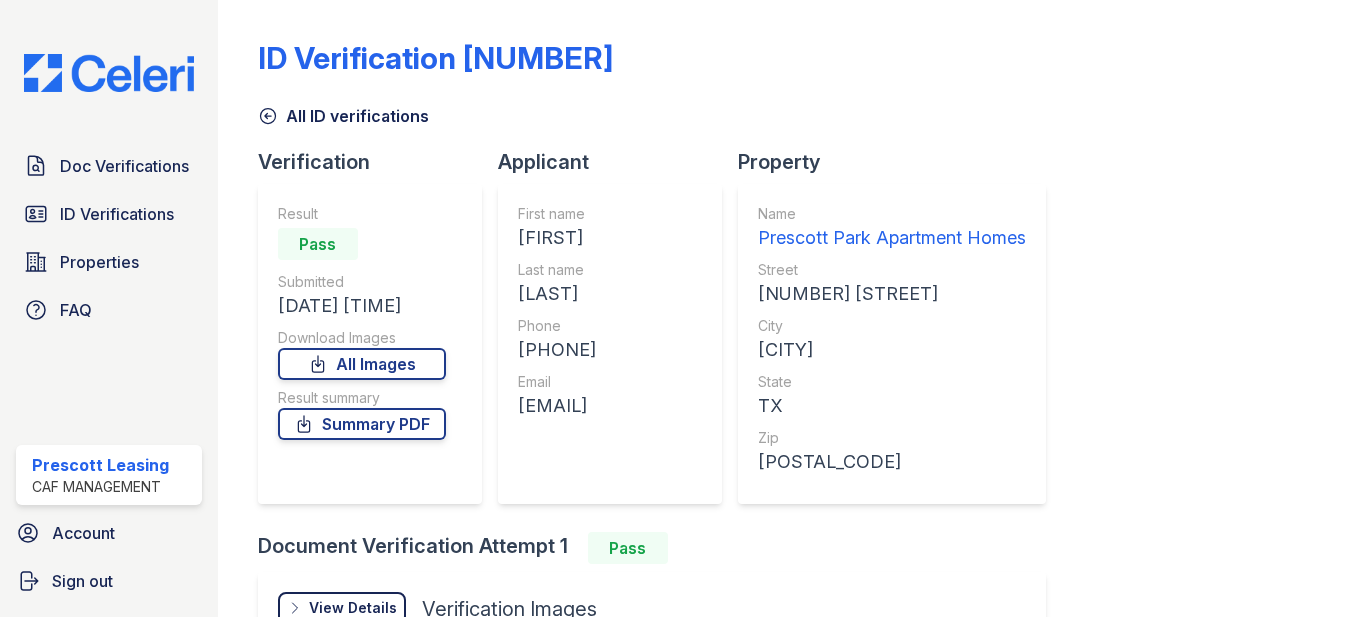 scroll, scrollTop: 0, scrollLeft: 0, axis: both 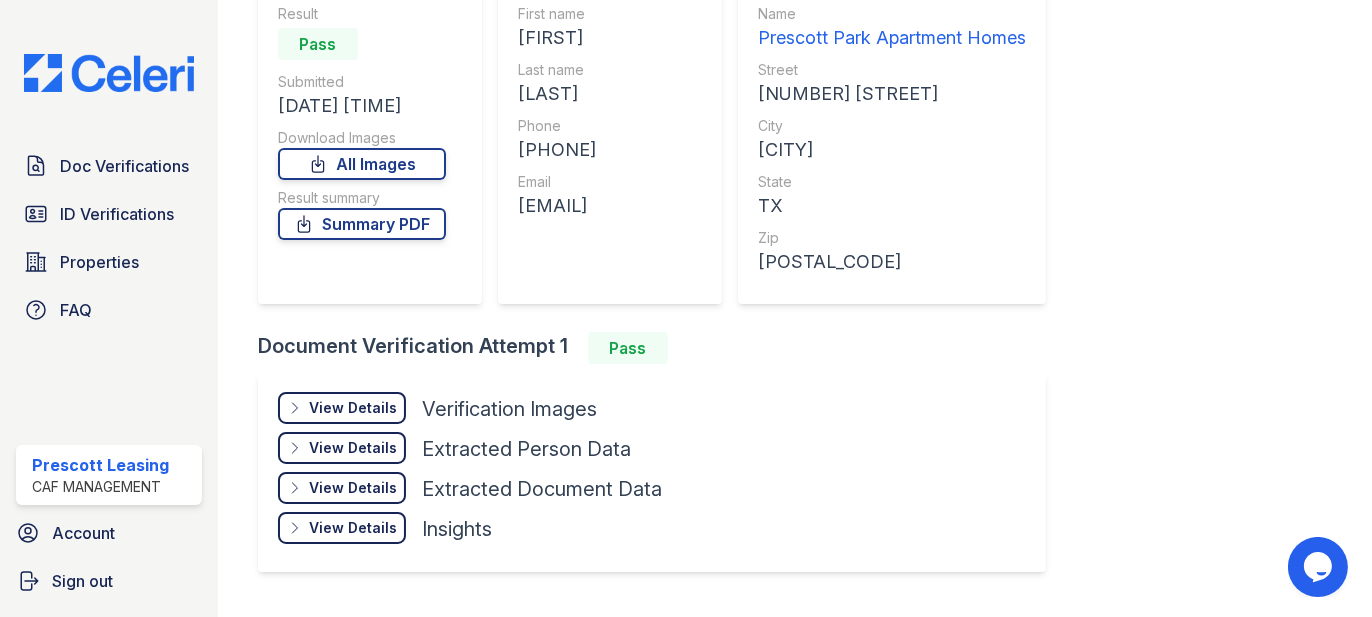 click on "Summary PDF" at bounding box center [362, 224] 